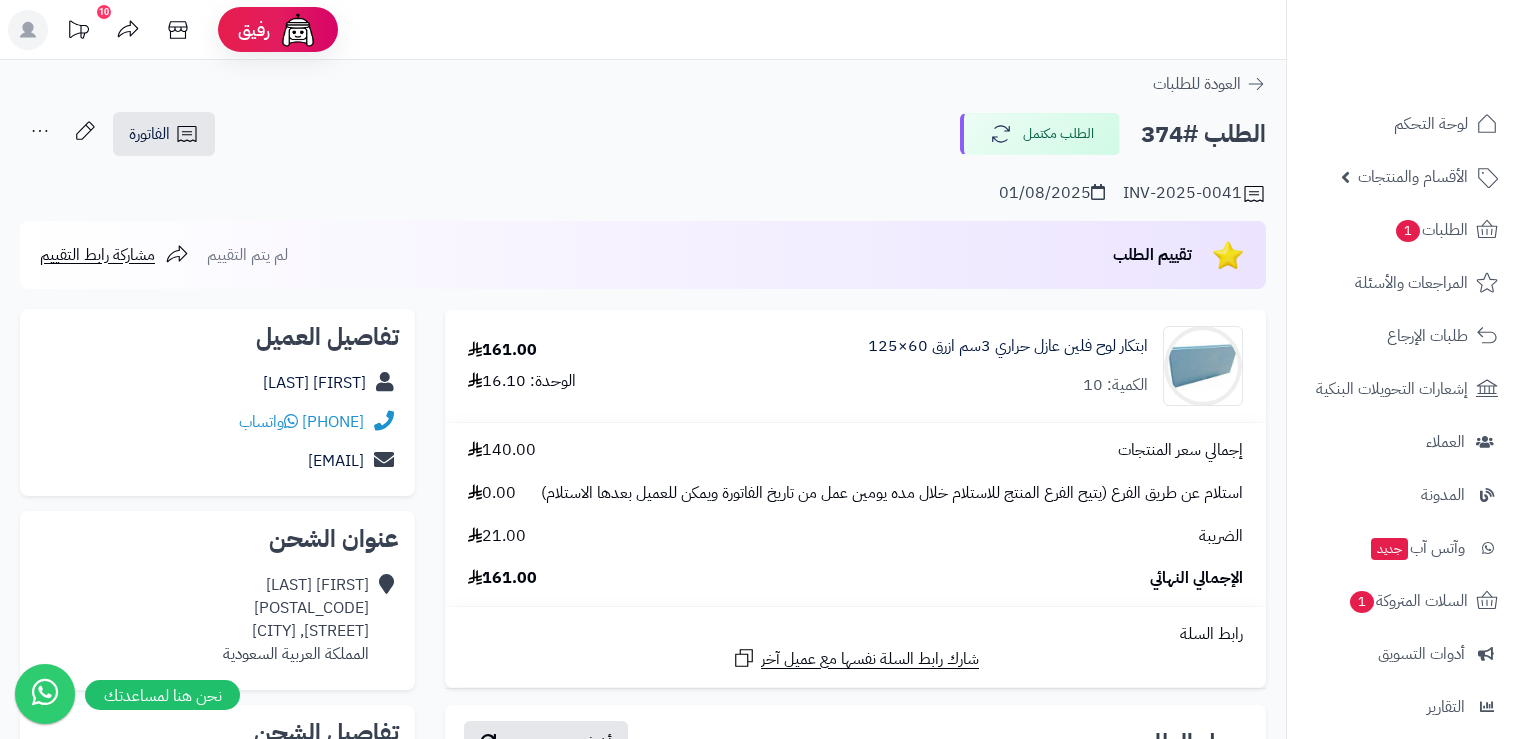 scroll, scrollTop: 0, scrollLeft: 0, axis: both 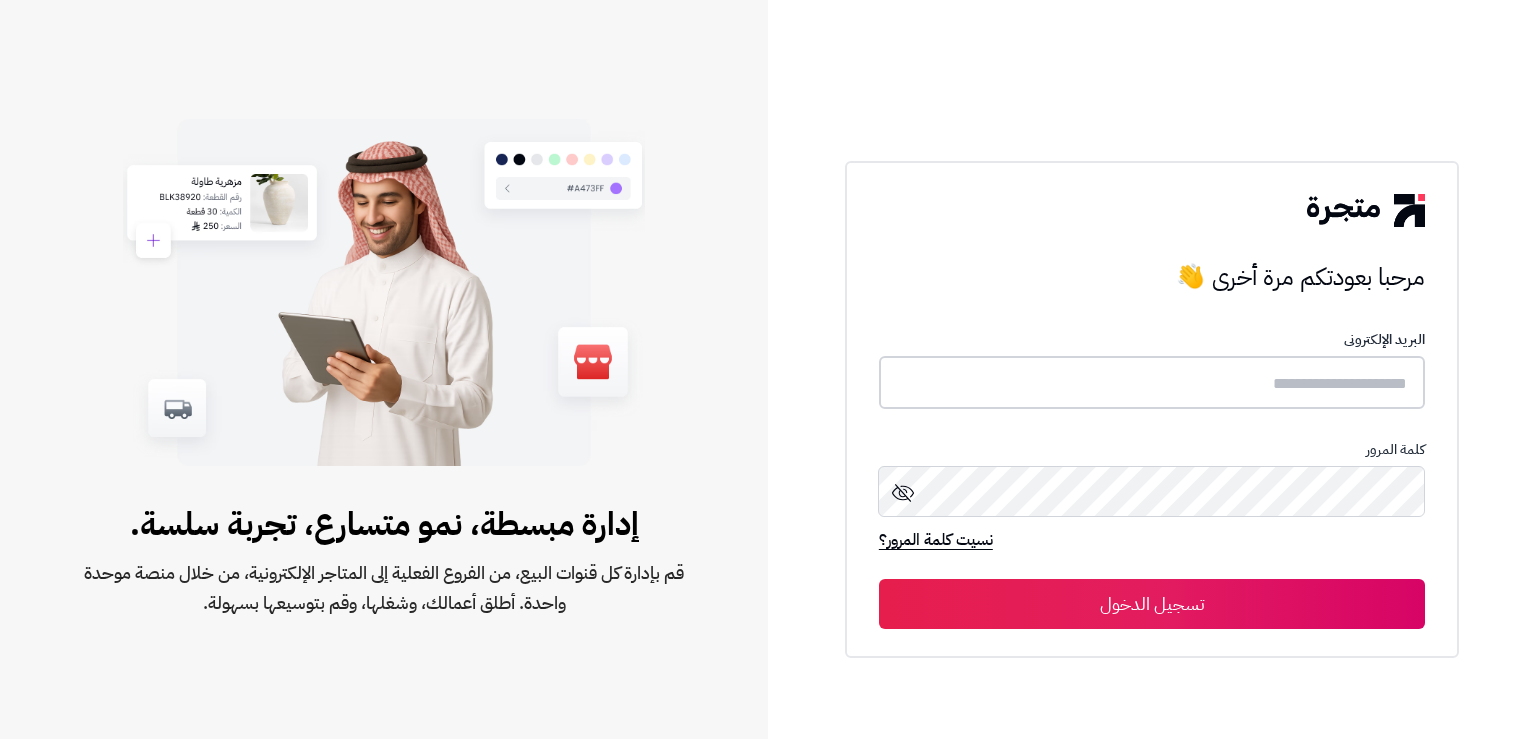 type on "*******" 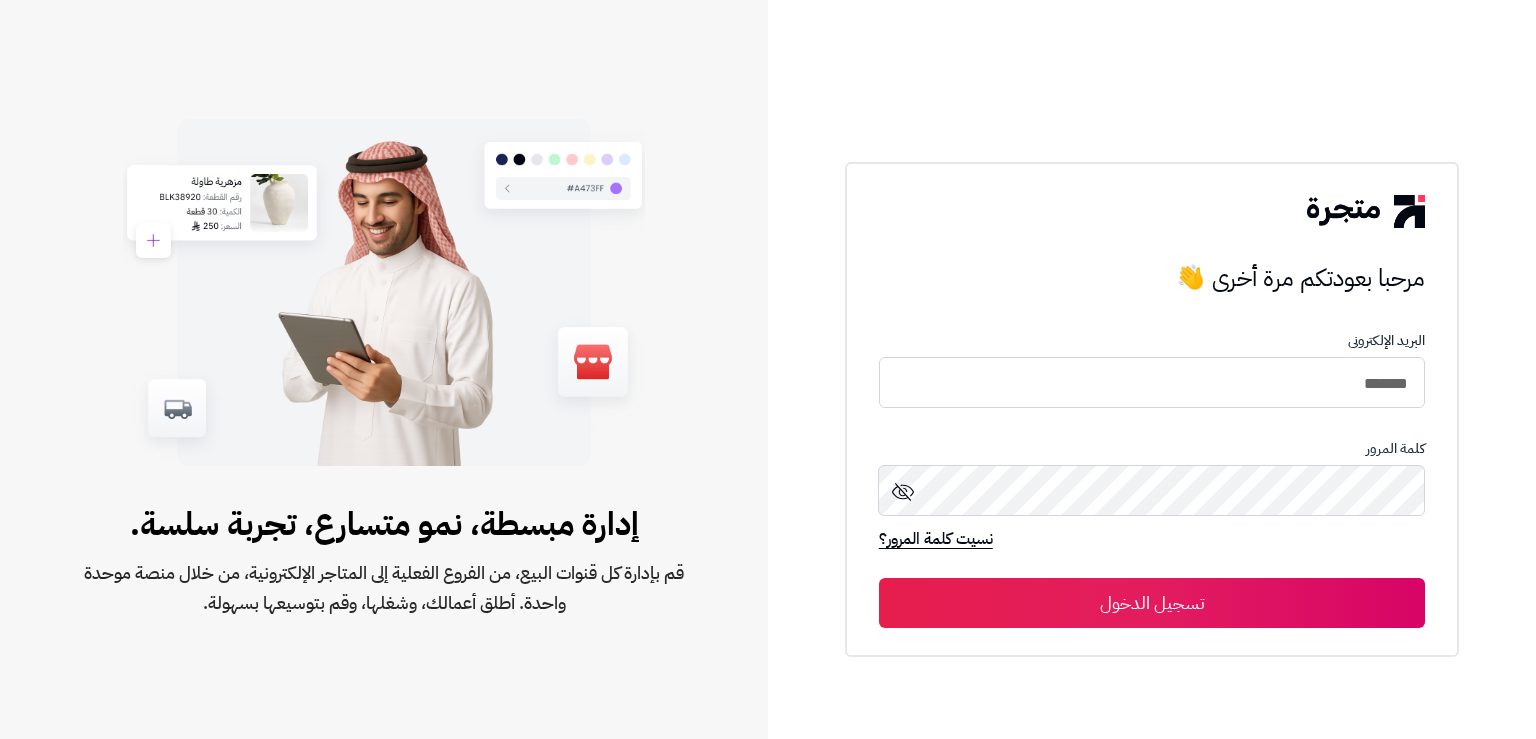 click on "تسجيل الدخول" at bounding box center (1152, 603) 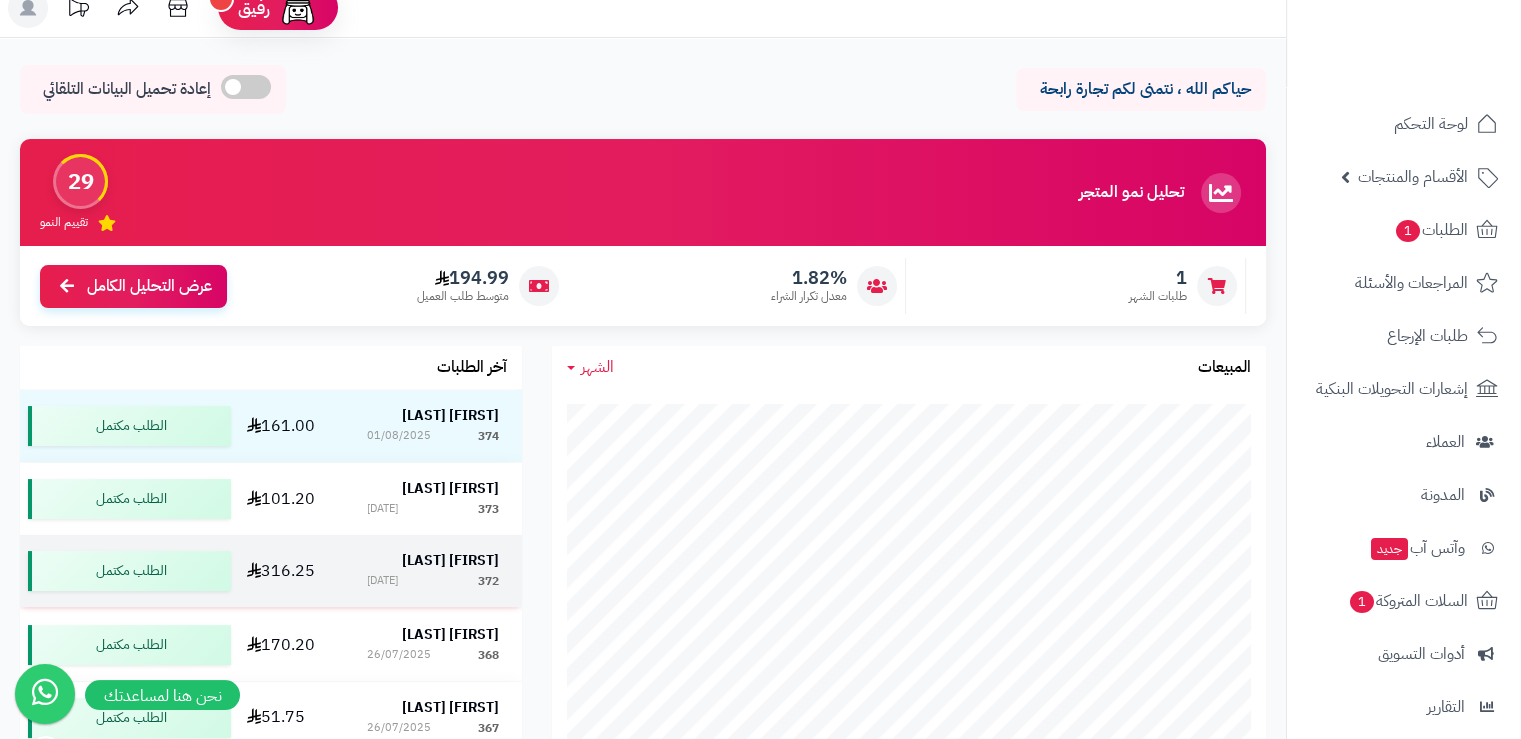 scroll, scrollTop: 0, scrollLeft: 0, axis: both 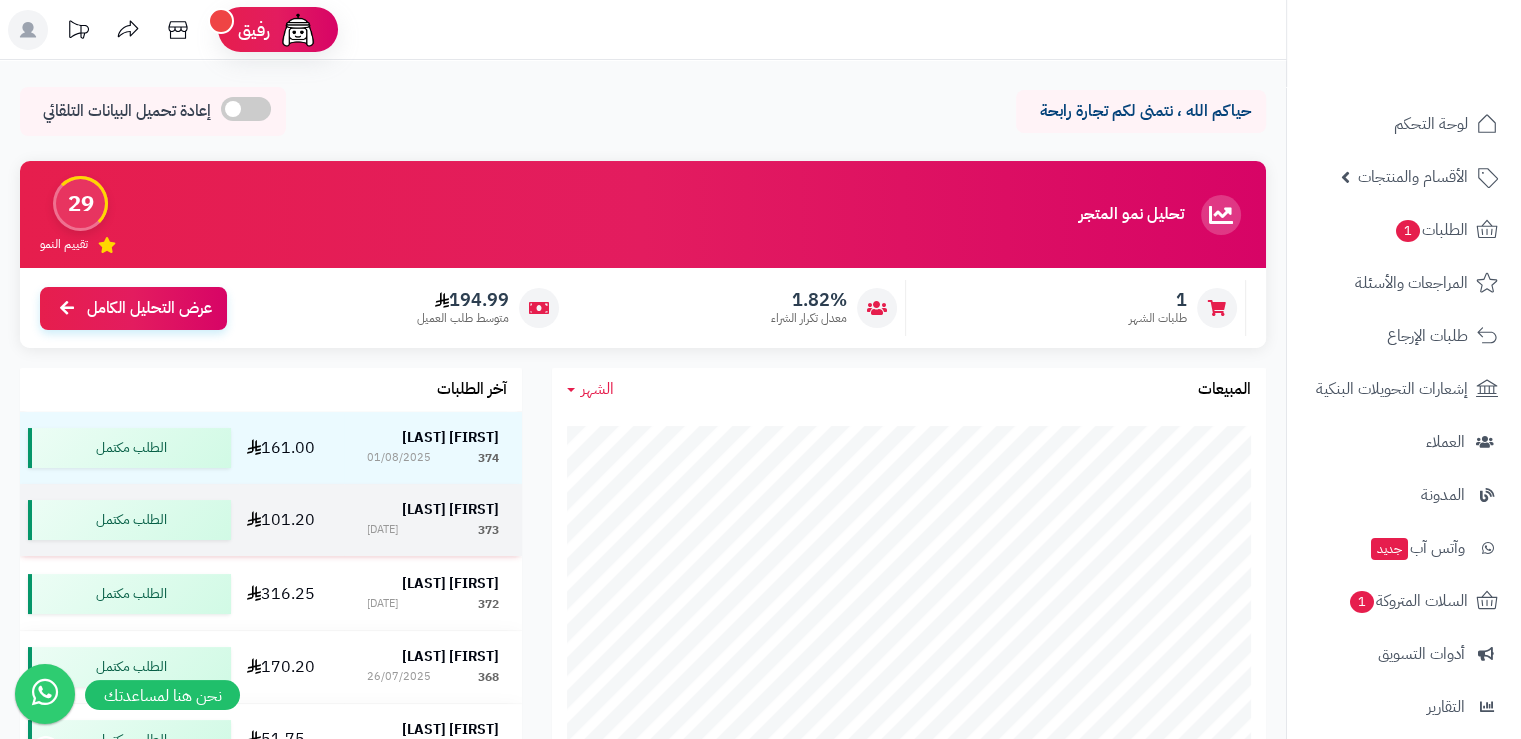 click on "سلطان الغامدي" at bounding box center [450, 509] 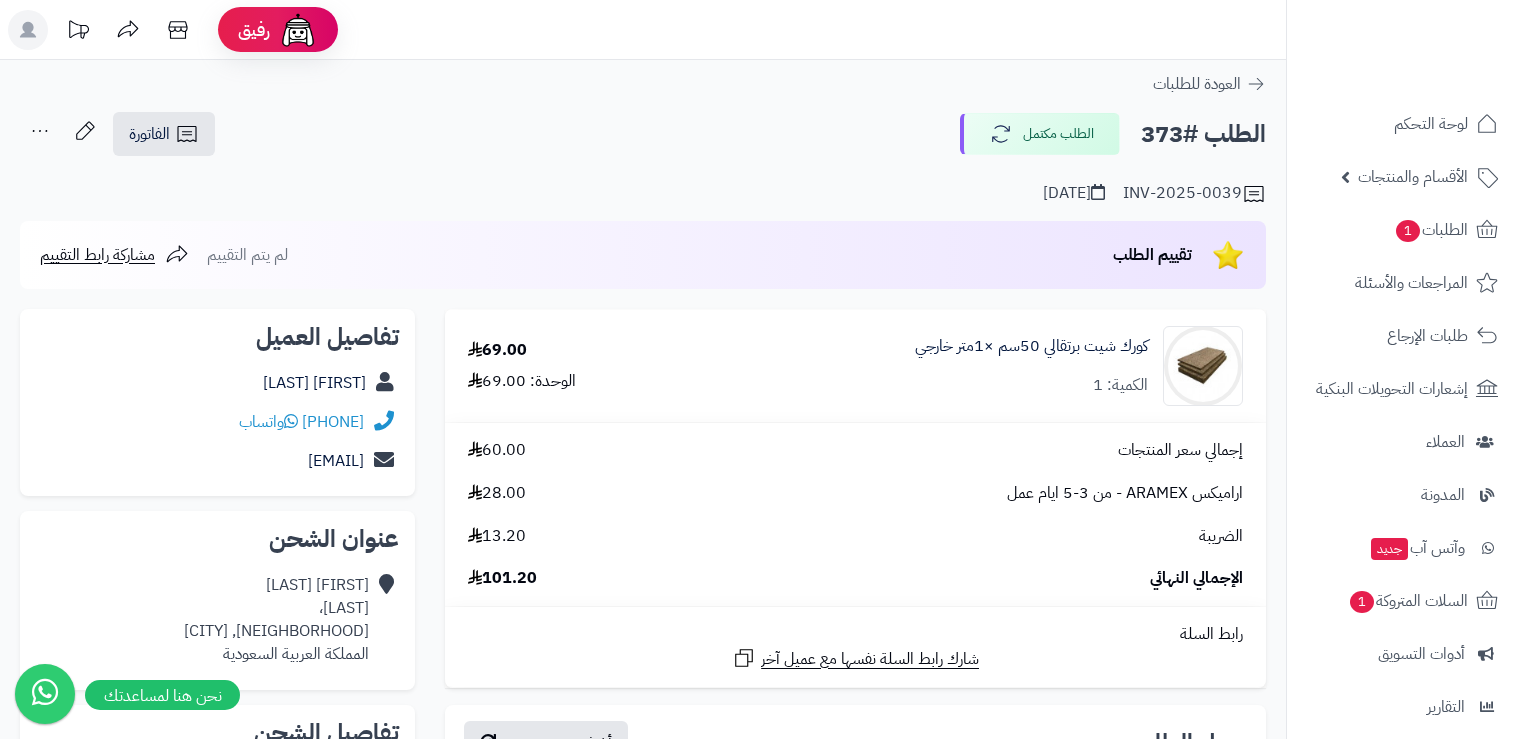 scroll, scrollTop: 0, scrollLeft: 0, axis: both 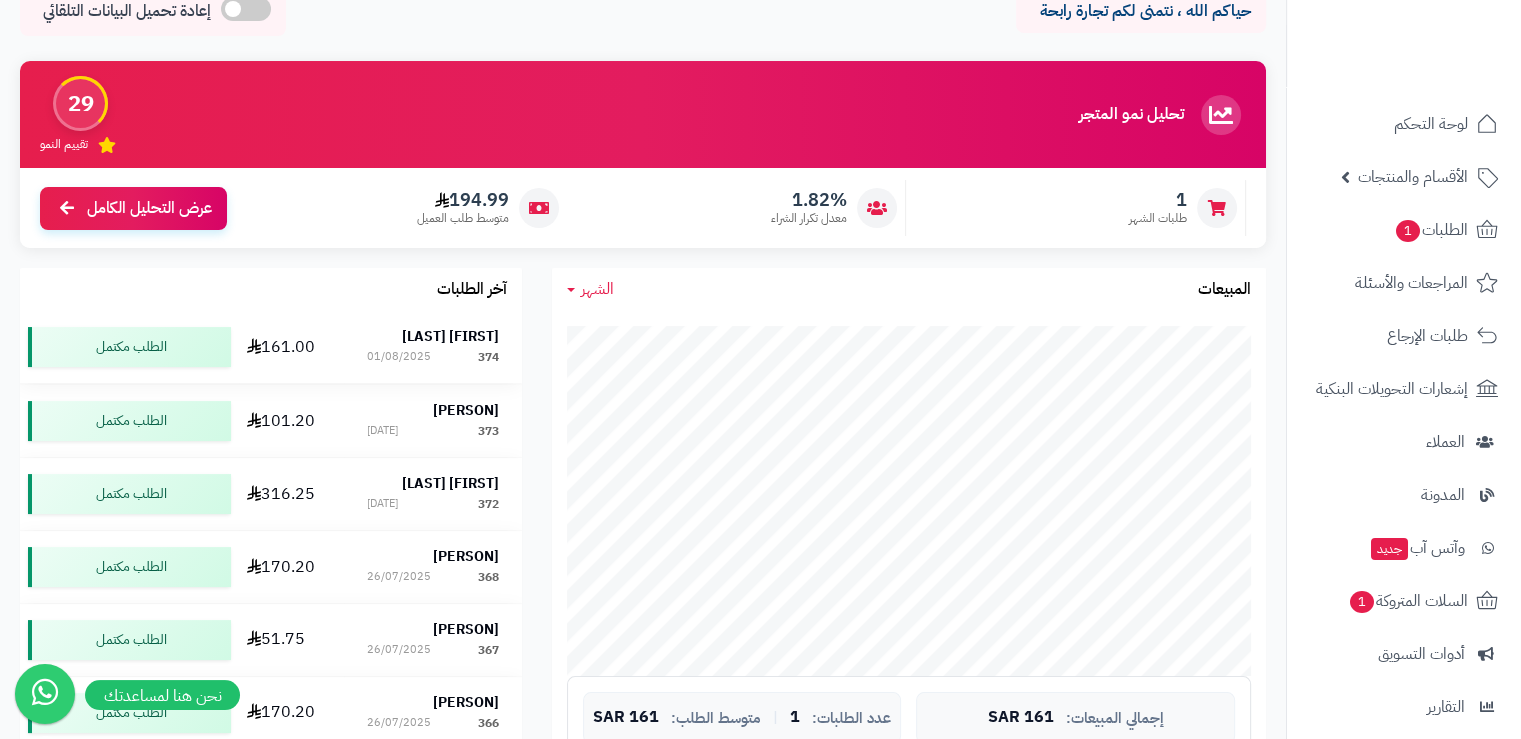 click on "[FIRST] [LAST]" at bounding box center (450, 336) 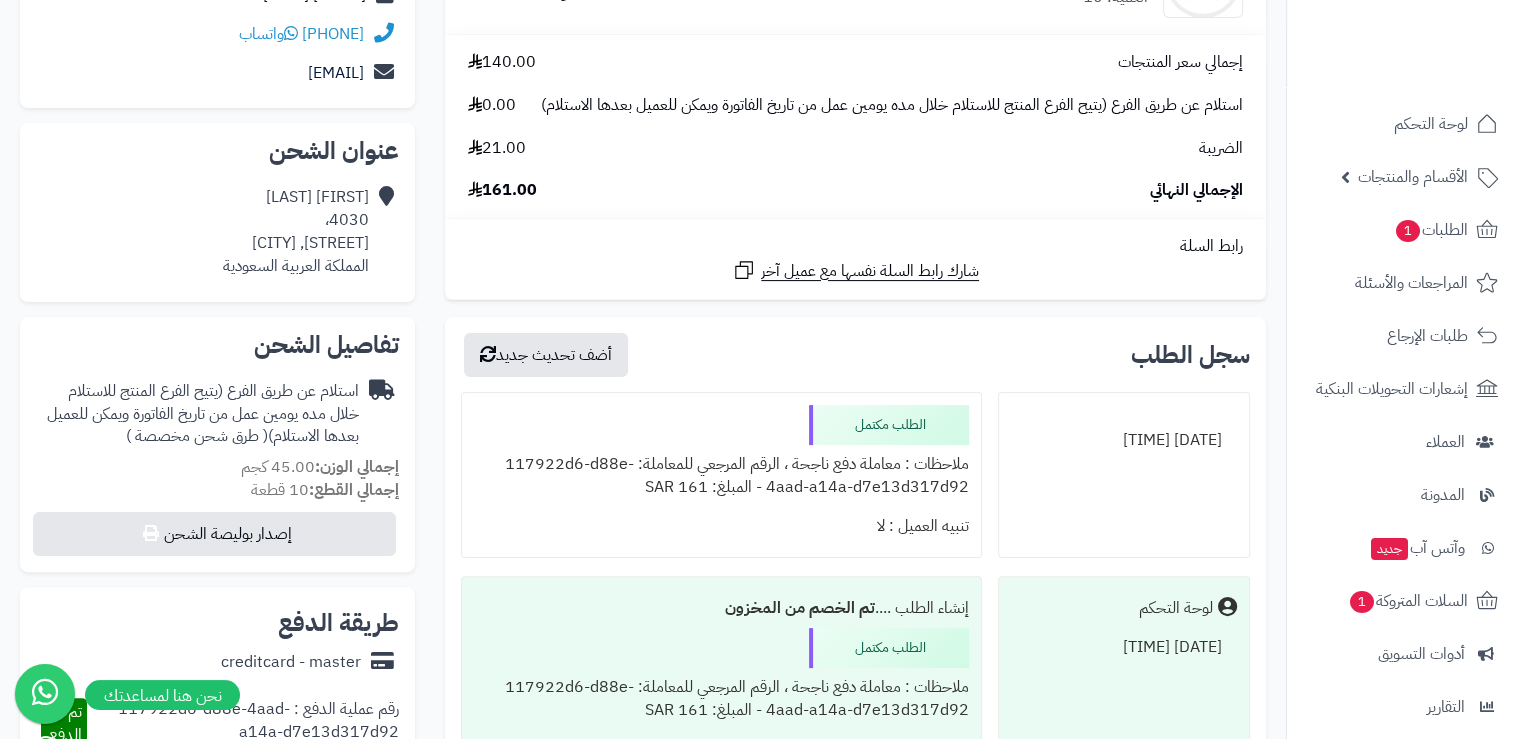 scroll, scrollTop: 400, scrollLeft: 0, axis: vertical 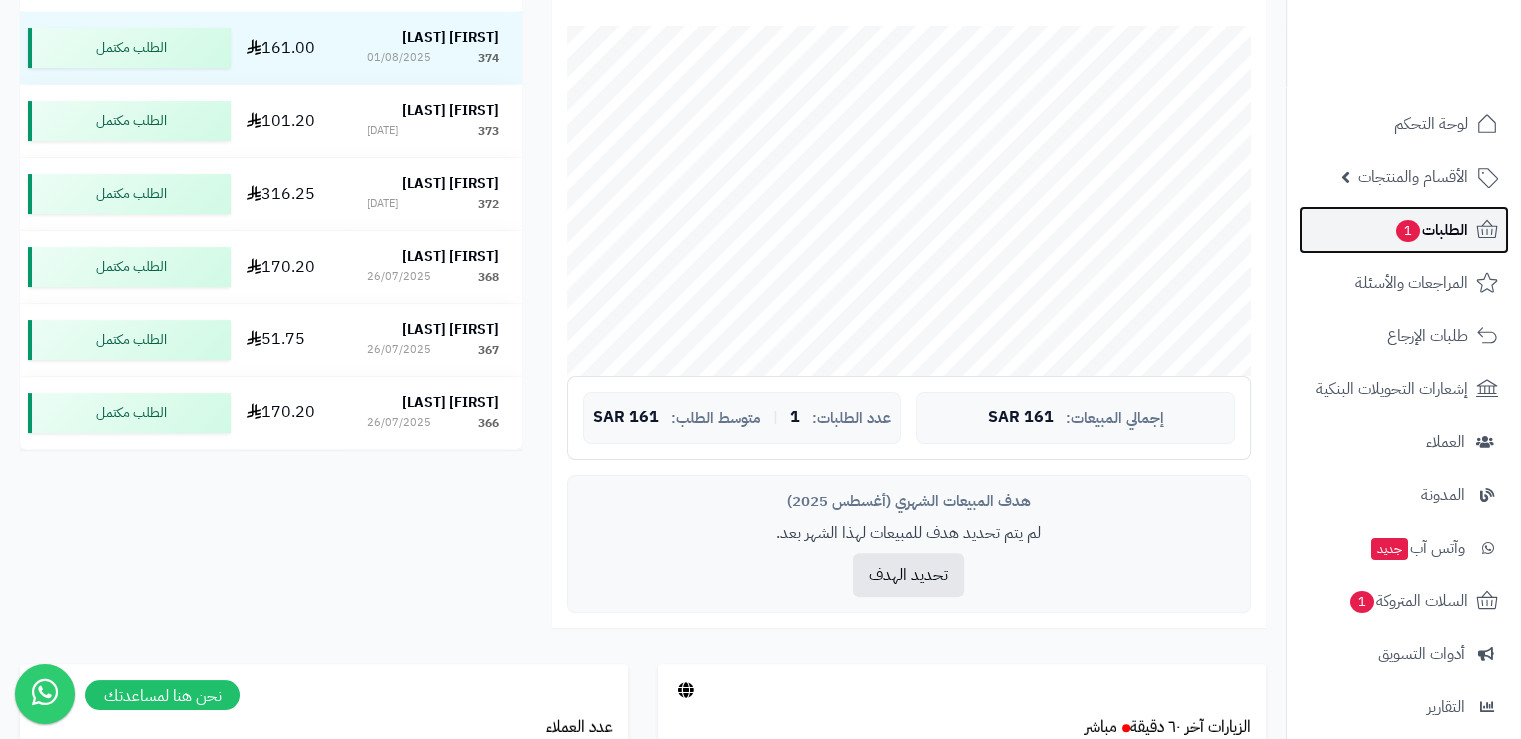 click on "الطلبات  1" at bounding box center [1431, 230] 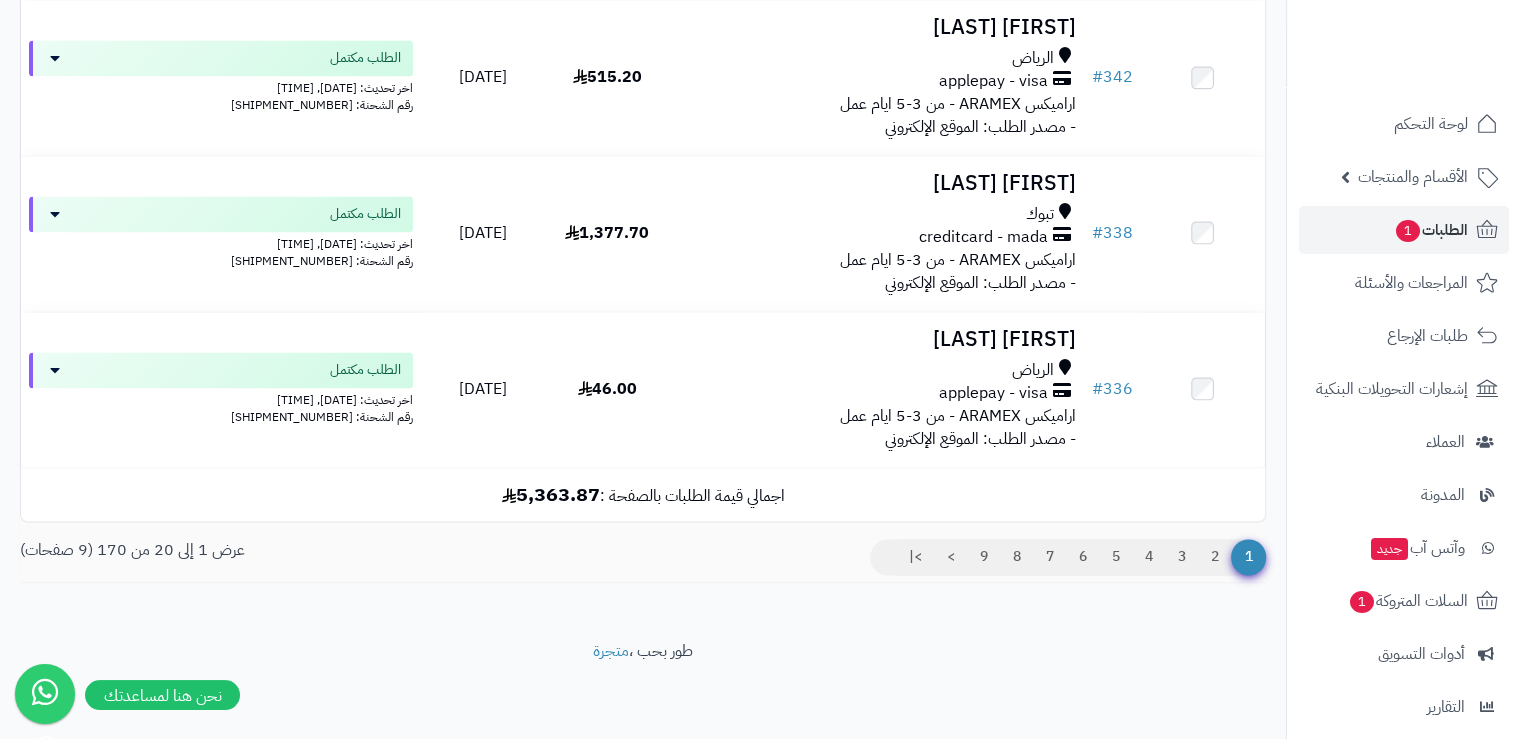 scroll, scrollTop: 3221, scrollLeft: 0, axis: vertical 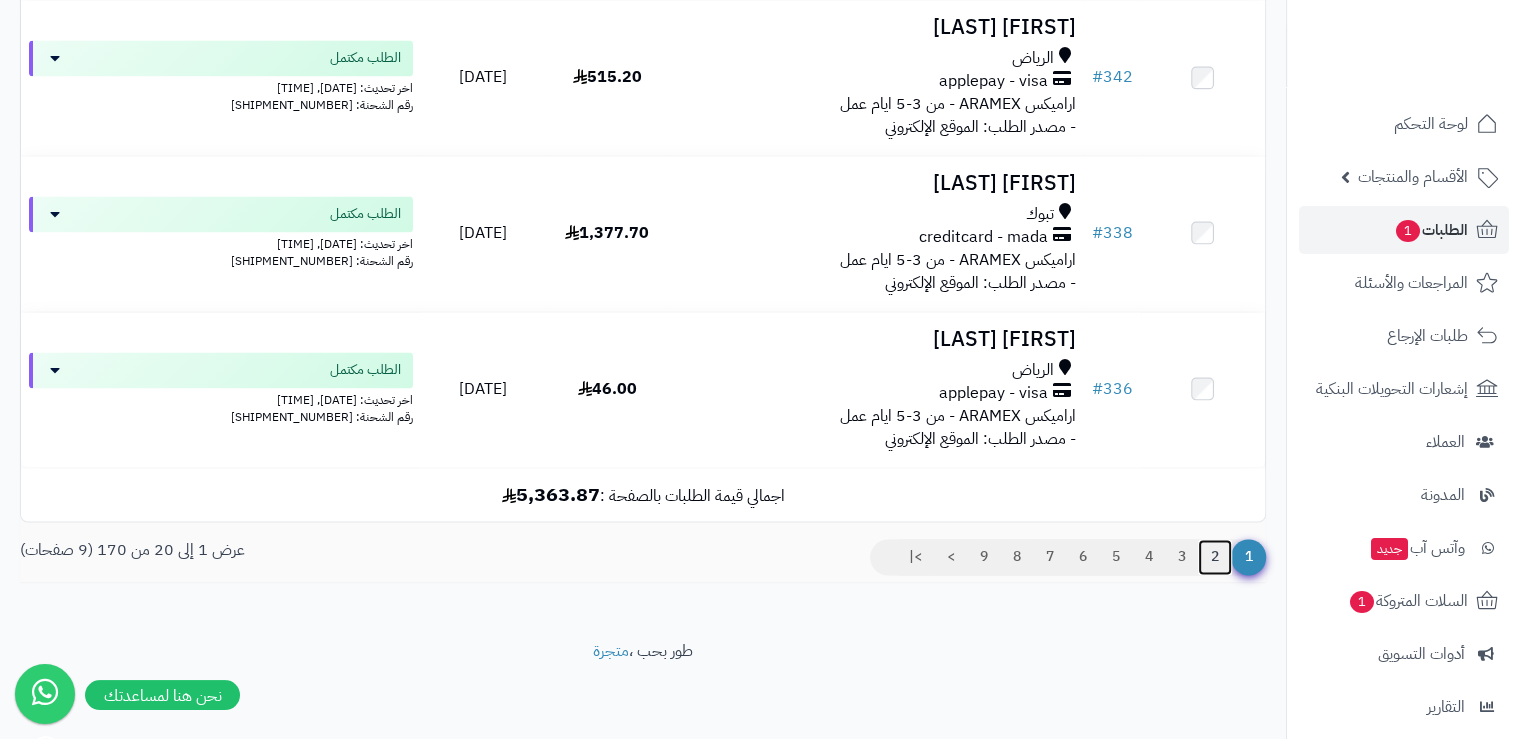 click on "2" at bounding box center (1215, 557) 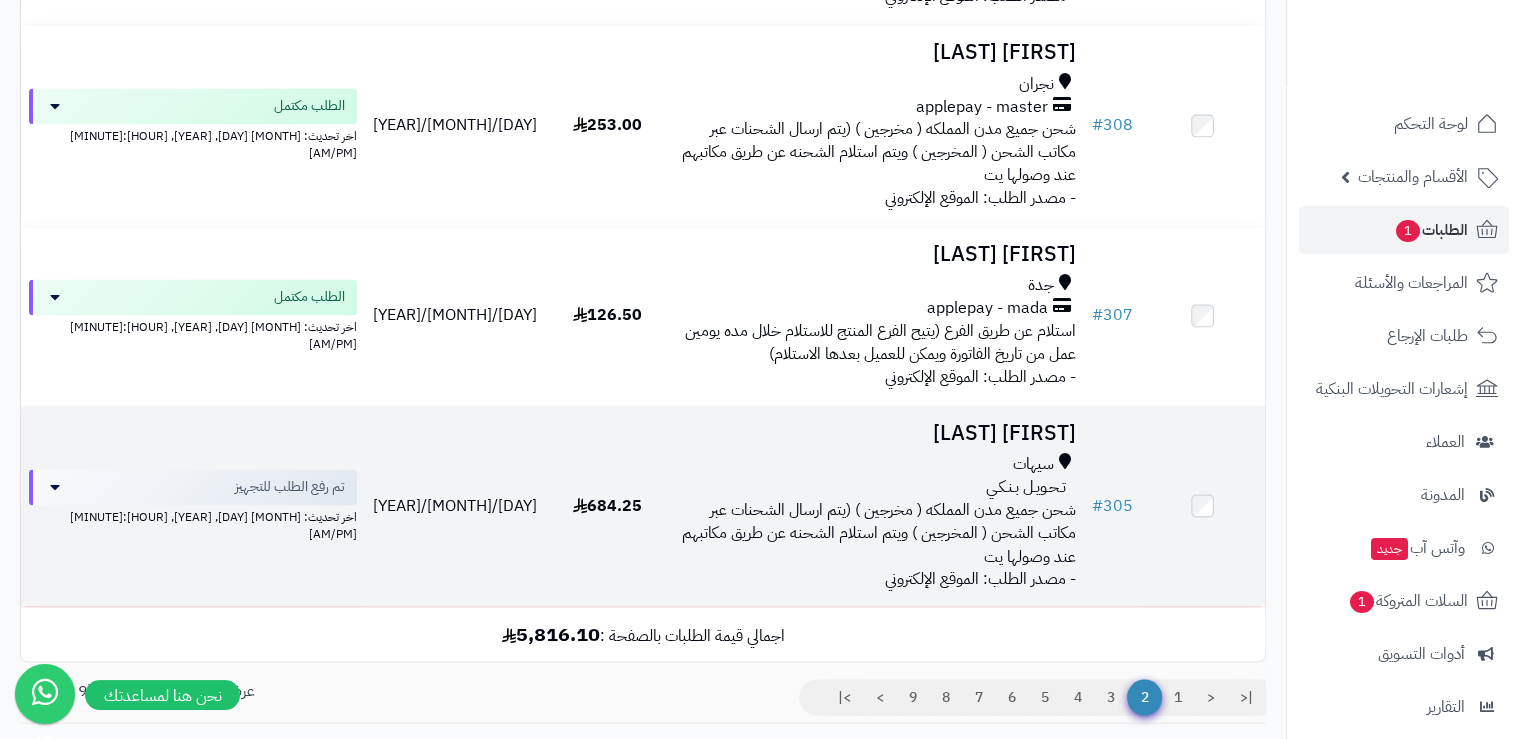 scroll, scrollTop: 3404, scrollLeft: 0, axis: vertical 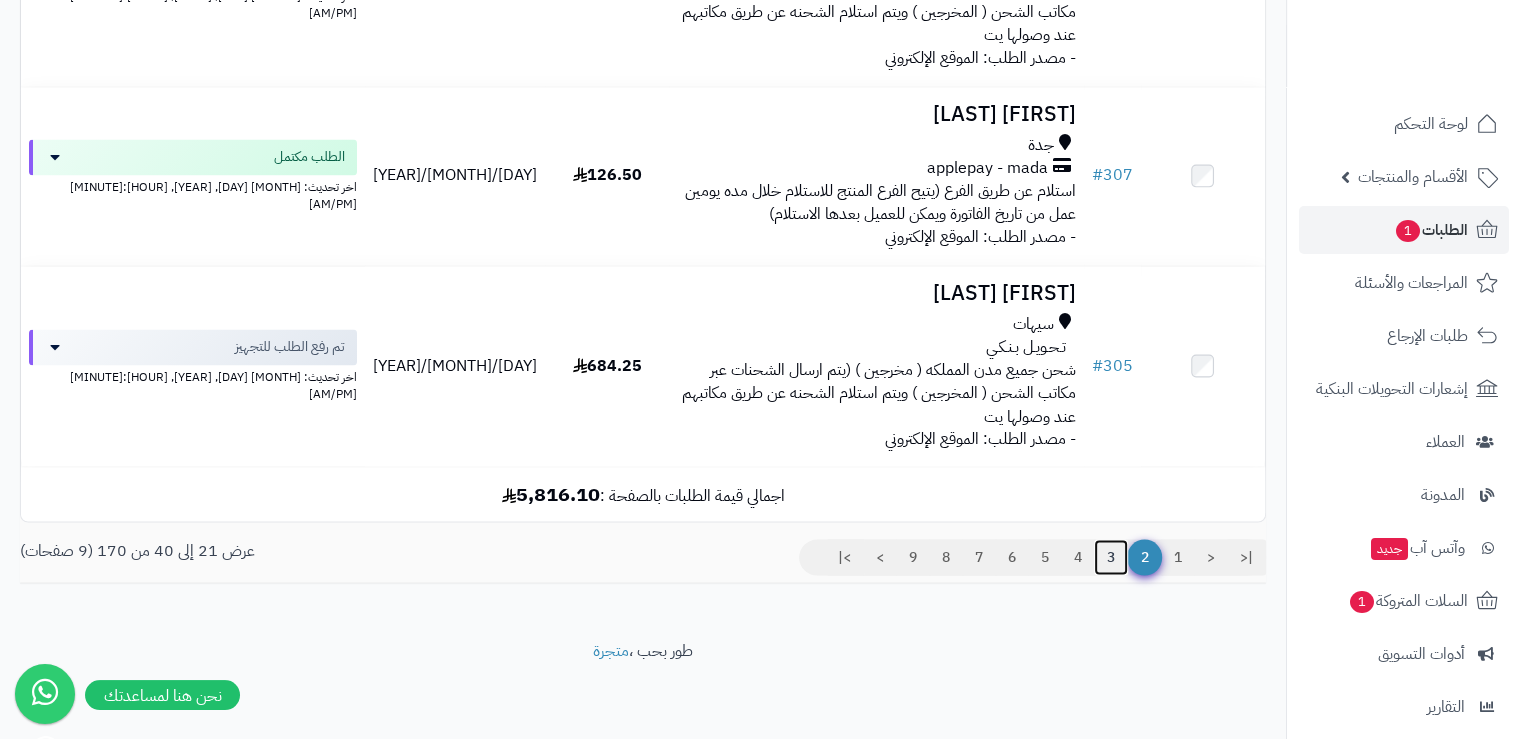 click on "3" at bounding box center [1111, 557] 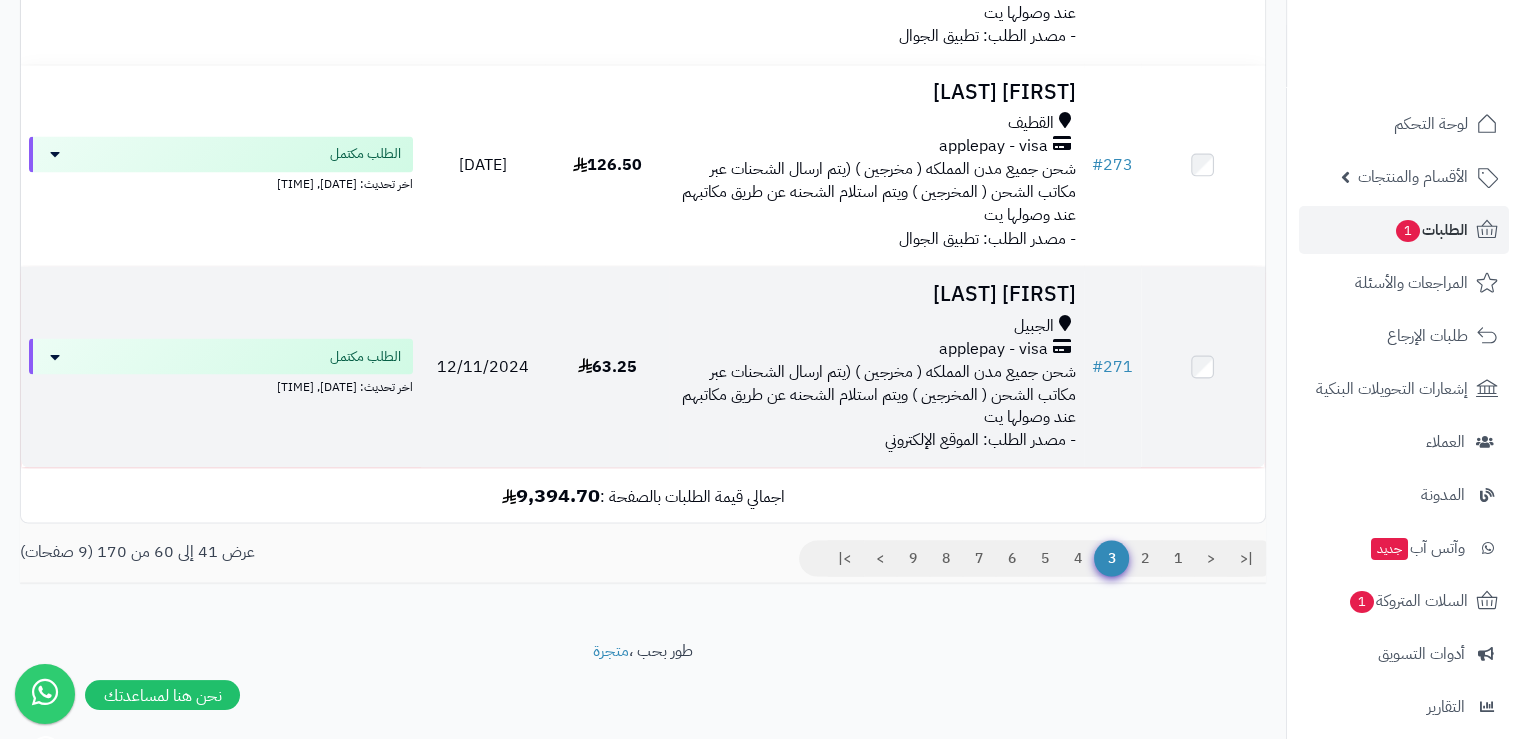 scroll, scrollTop: 3587, scrollLeft: 0, axis: vertical 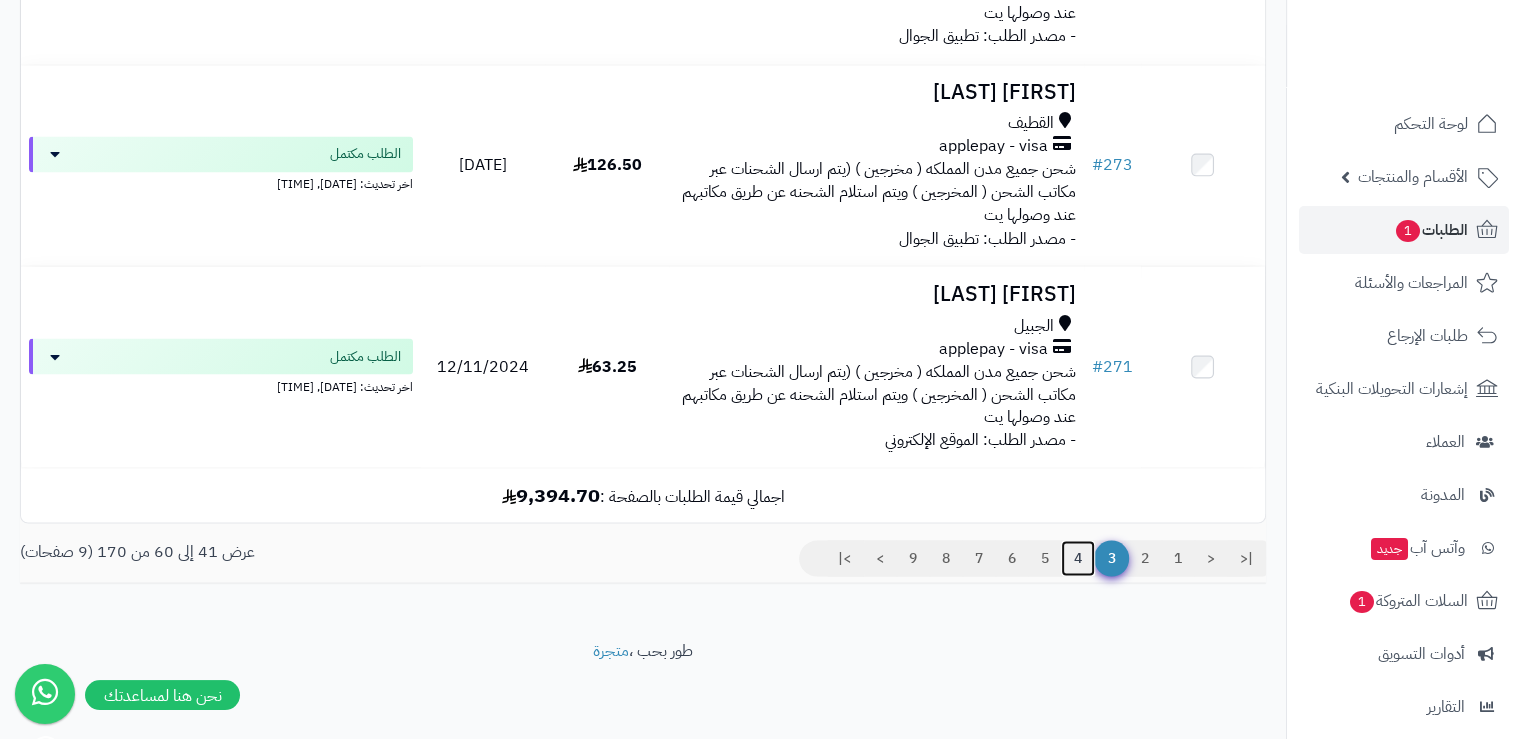 click on "4" at bounding box center [1078, 558] 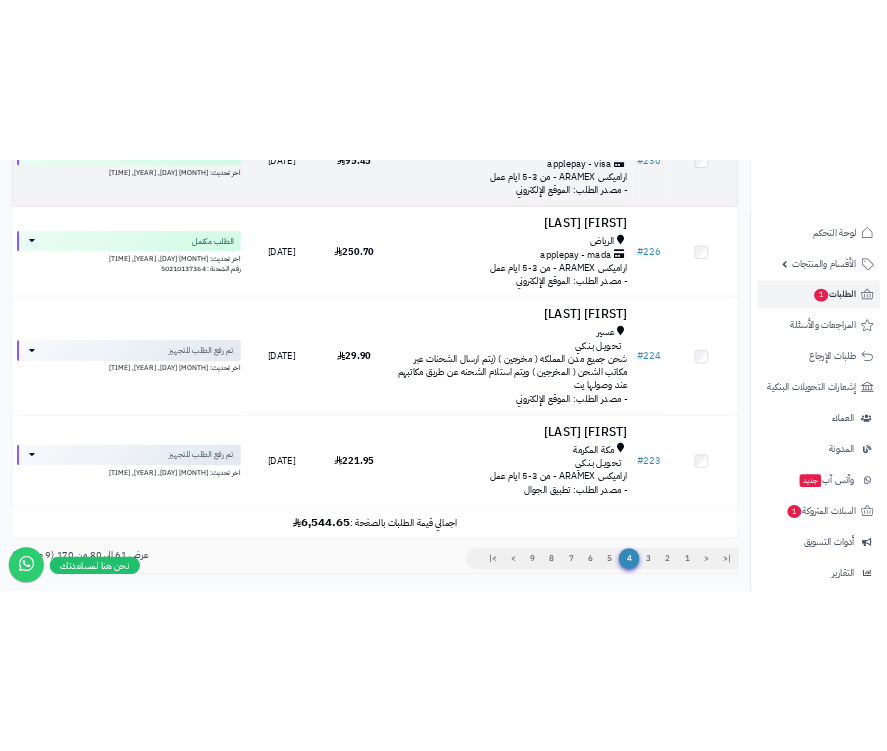 scroll, scrollTop: 5549, scrollLeft: 0, axis: vertical 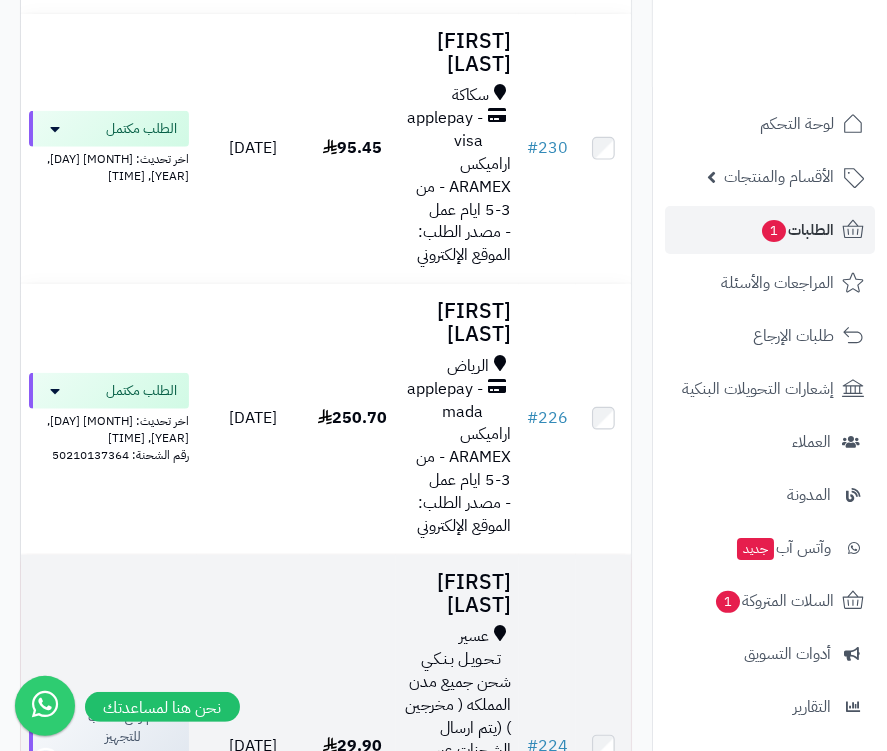 click on "تم رفع الطلب للتجهيز   اخر تحديث: [MONTH] [DAY], [YEAR], [TIME]" at bounding box center [109, 747] 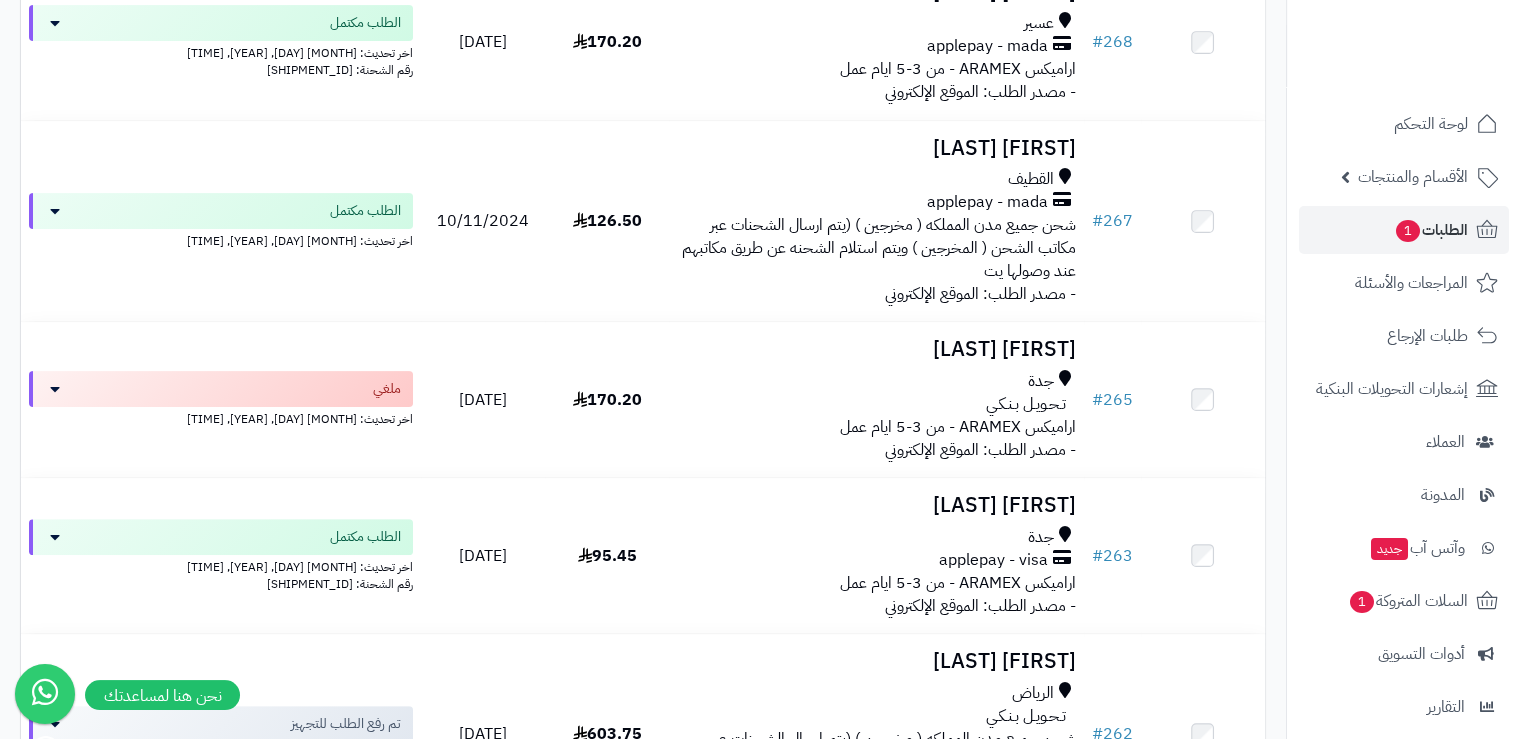 scroll, scrollTop: 0, scrollLeft: 0, axis: both 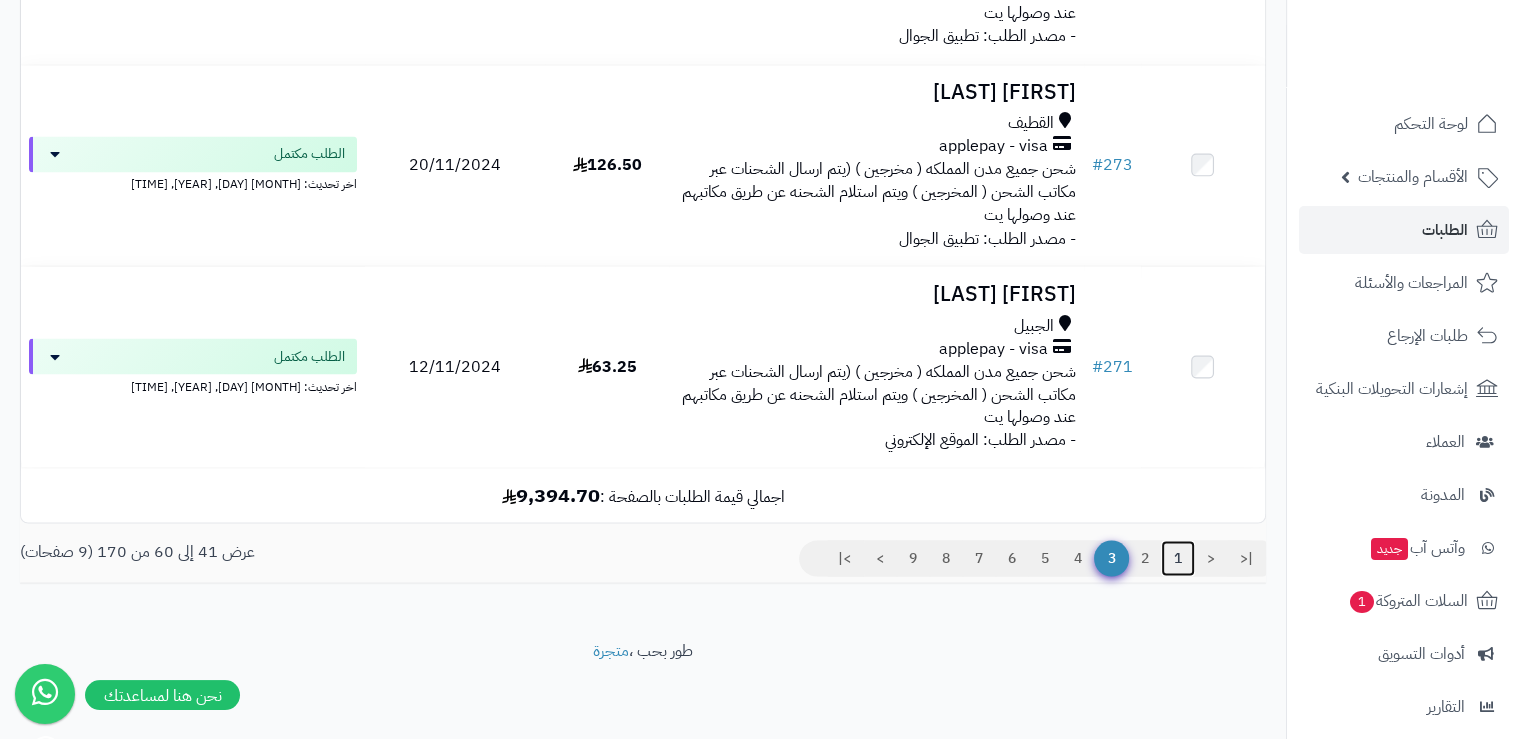 click on "1" at bounding box center (1178, 558) 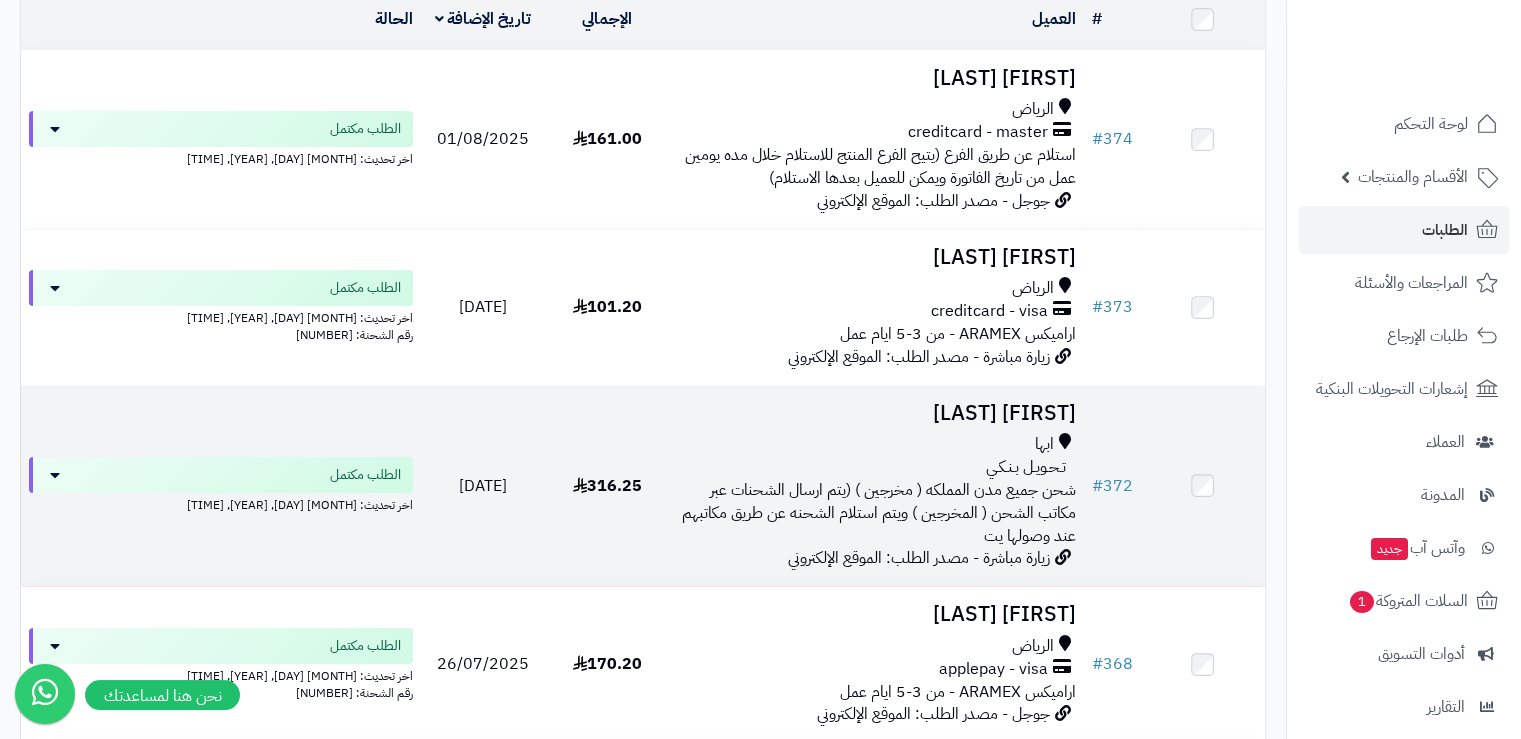 scroll, scrollTop: 400, scrollLeft: 0, axis: vertical 